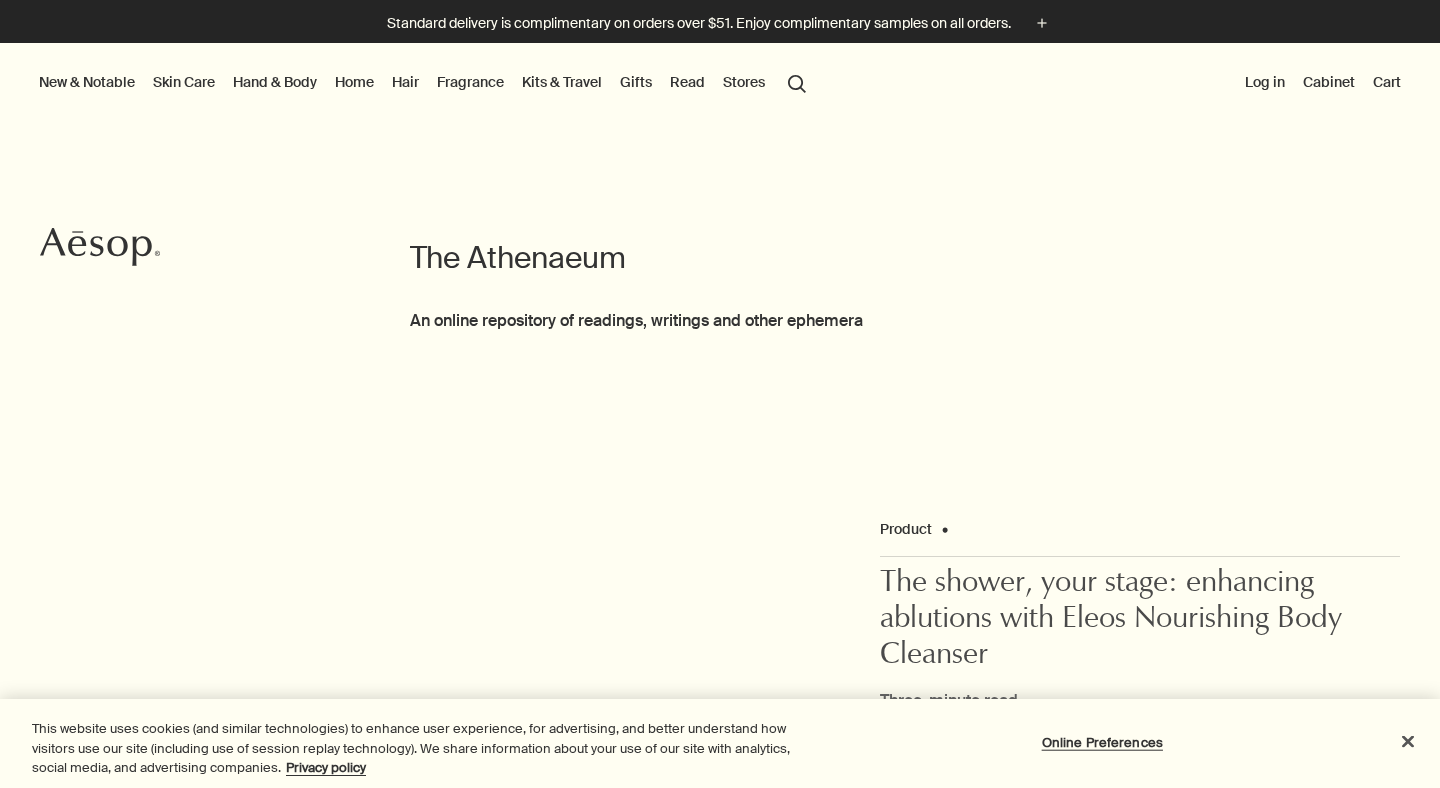 scroll, scrollTop: 0, scrollLeft: 0, axis: both 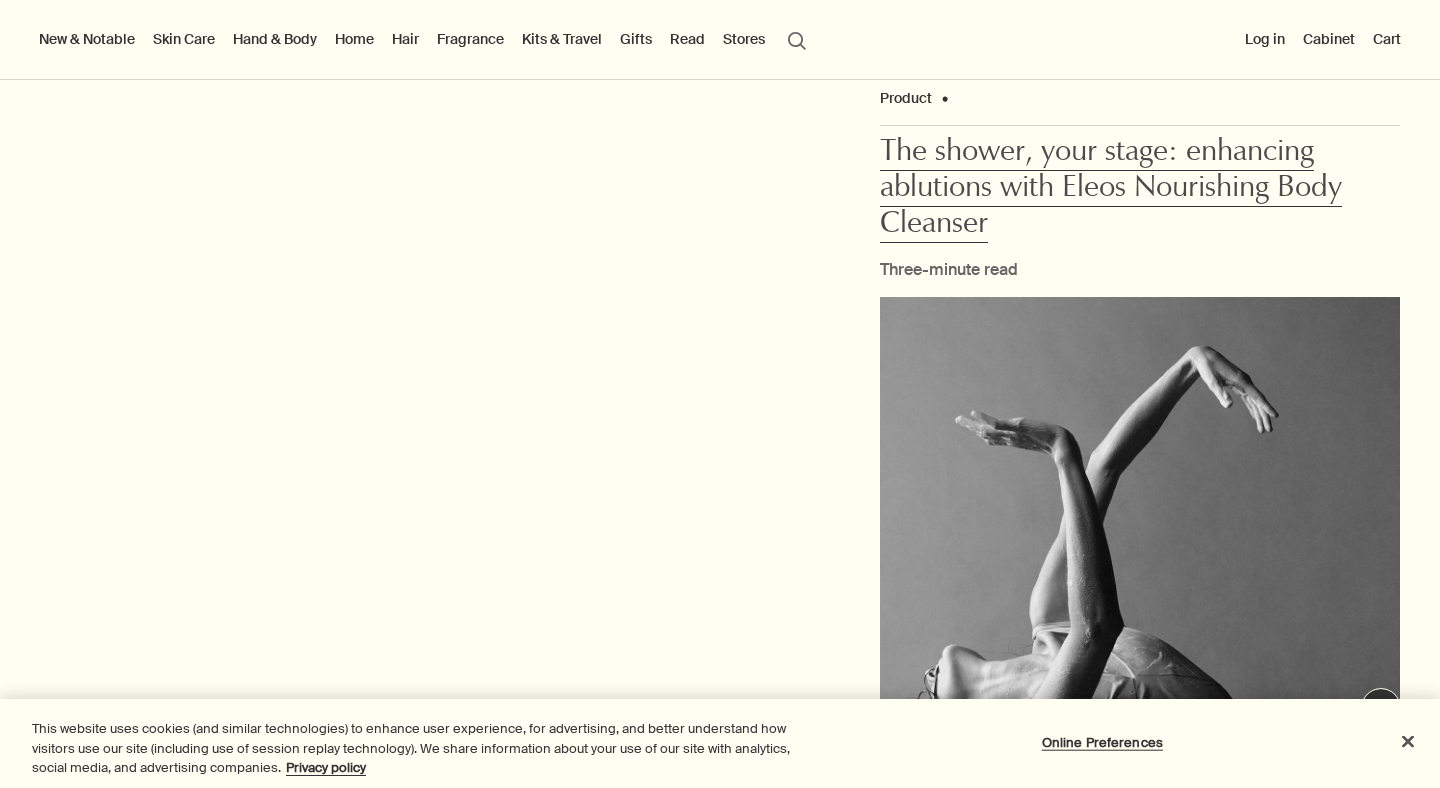 click on "The shower, your stage: enhancing ablutions with Eleos Nourishing Body Cleanser" at bounding box center (1111, 190) 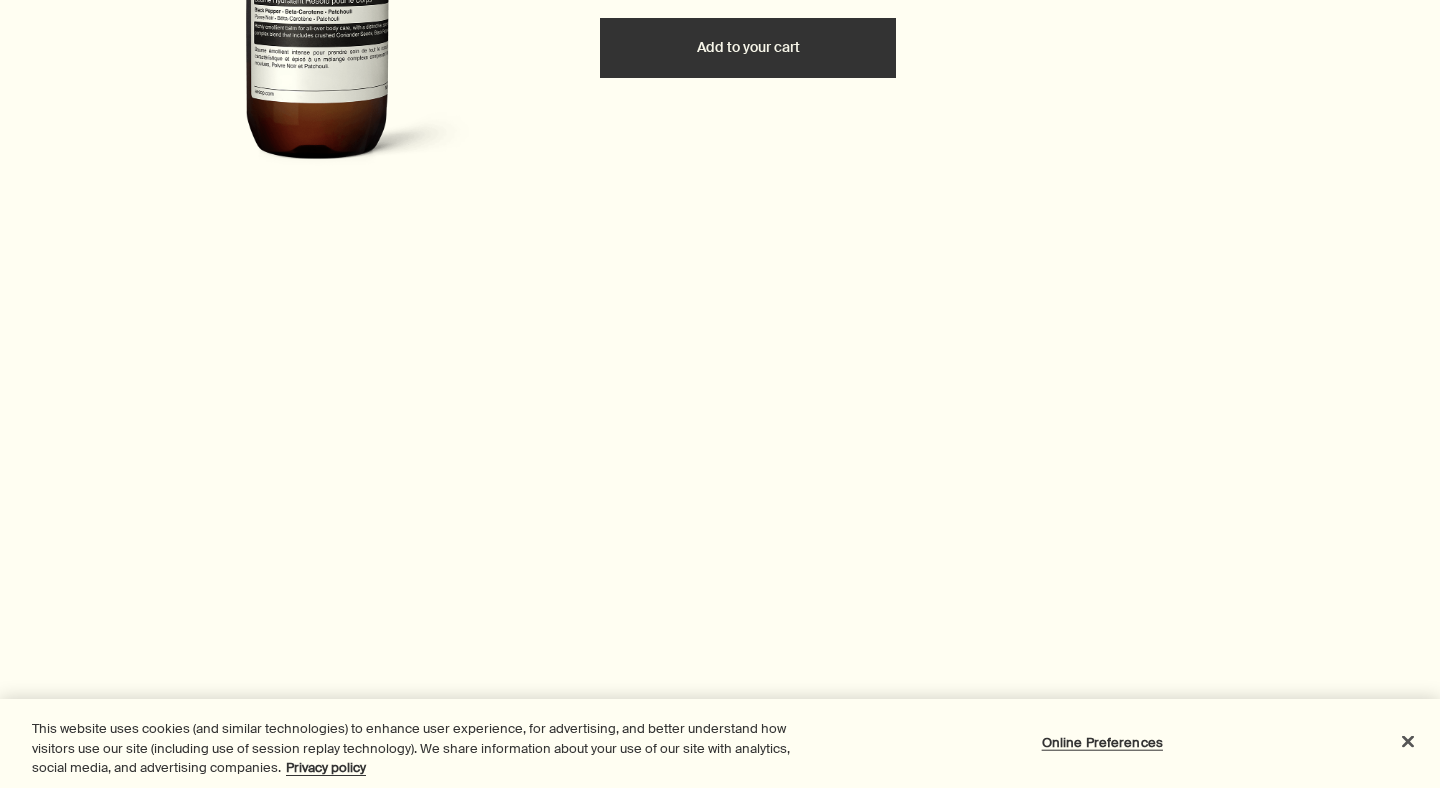 scroll, scrollTop: 3984, scrollLeft: 0, axis: vertical 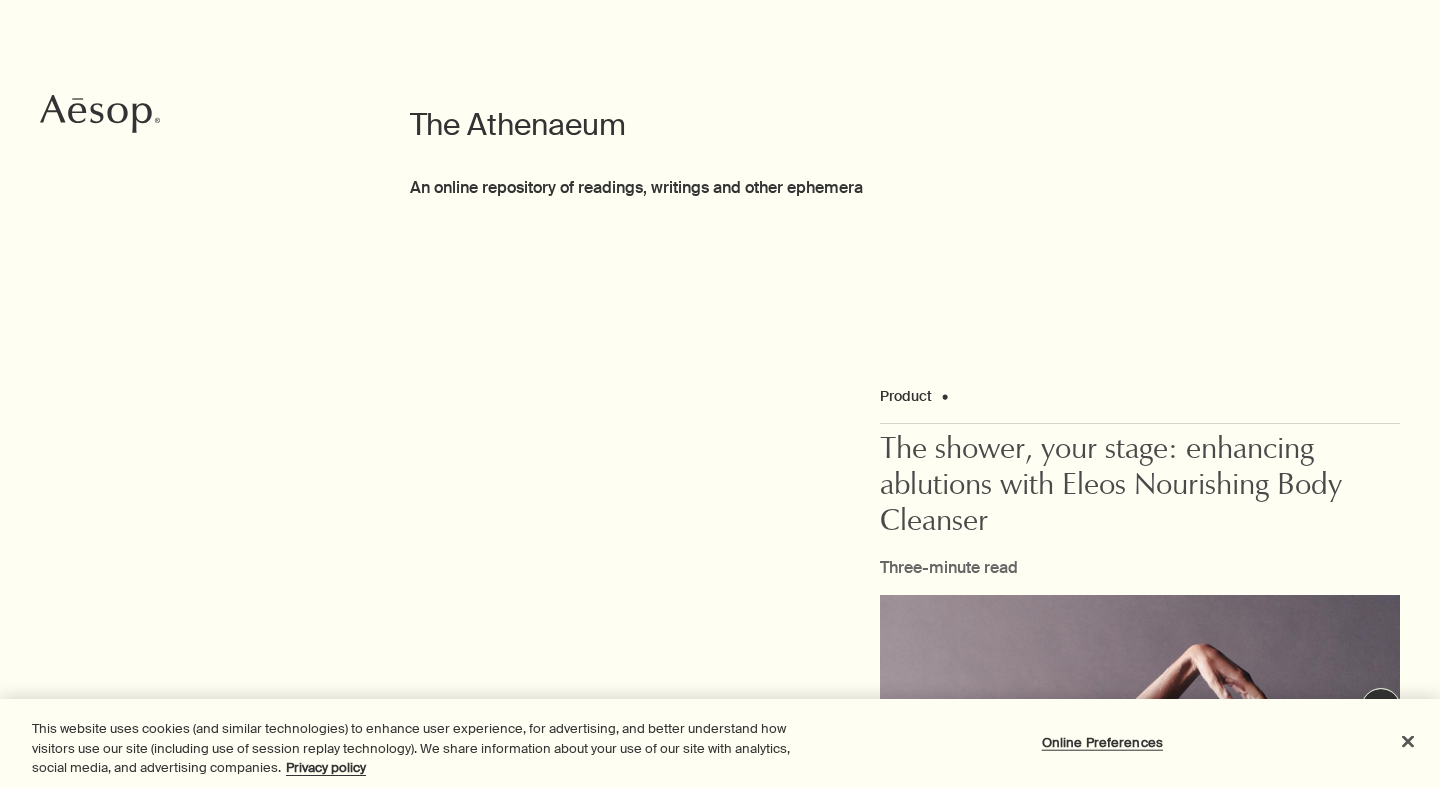 click on "The Athenaeum An online repository of readings, writings and other ephemera" at bounding box center (720, 87) 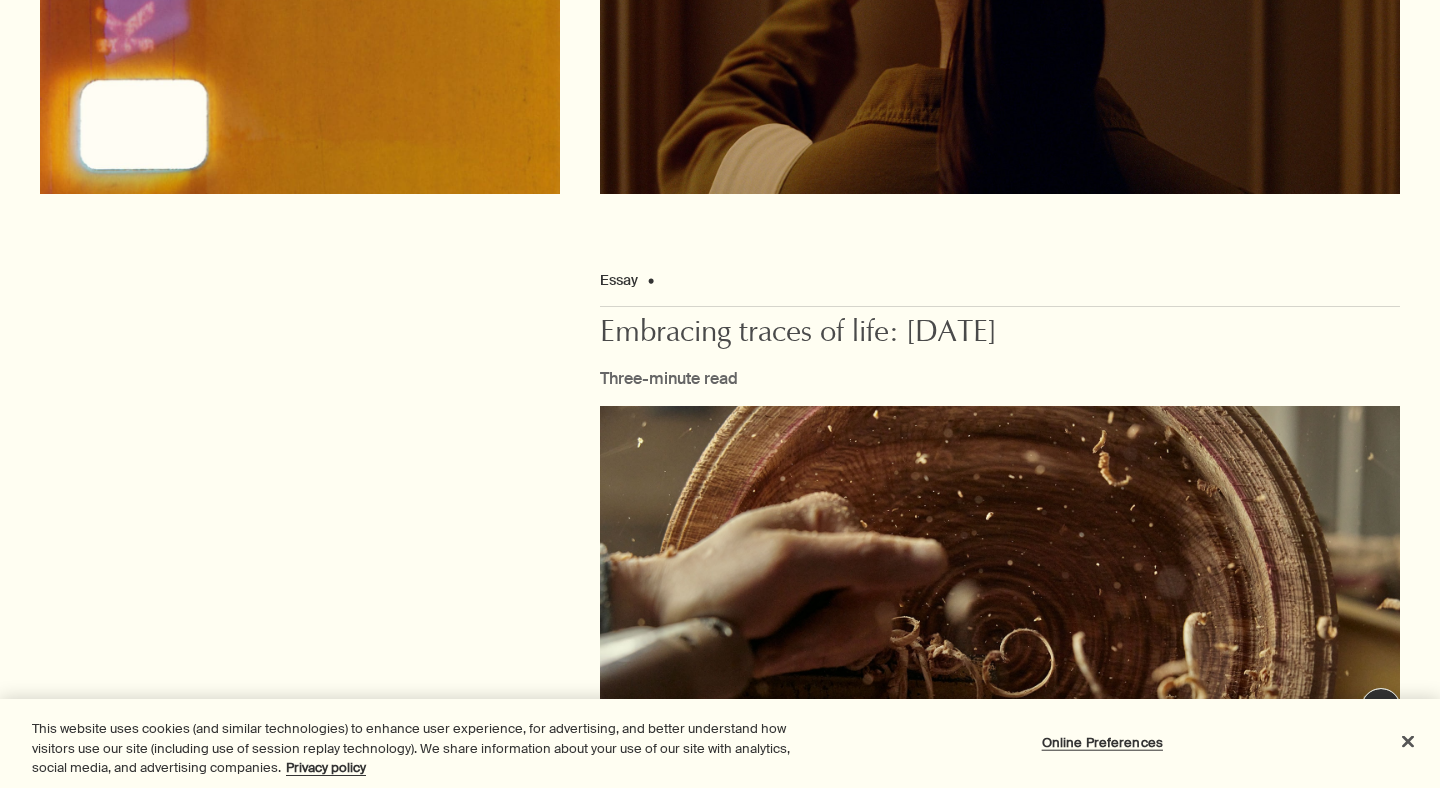 scroll, scrollTop: 2199, scrollLeft: 0, axis: vertical 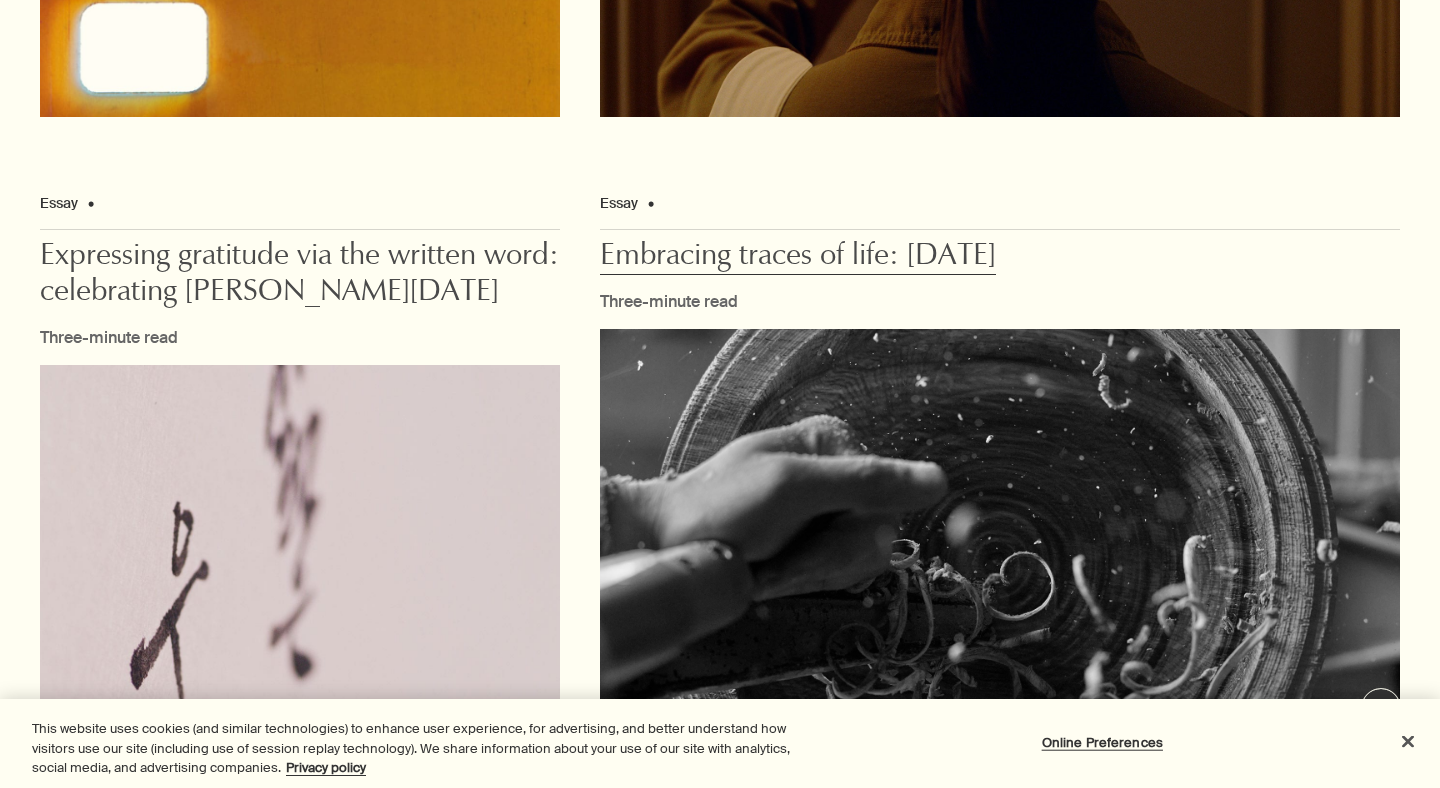 click at bounding box center [1000, 554] 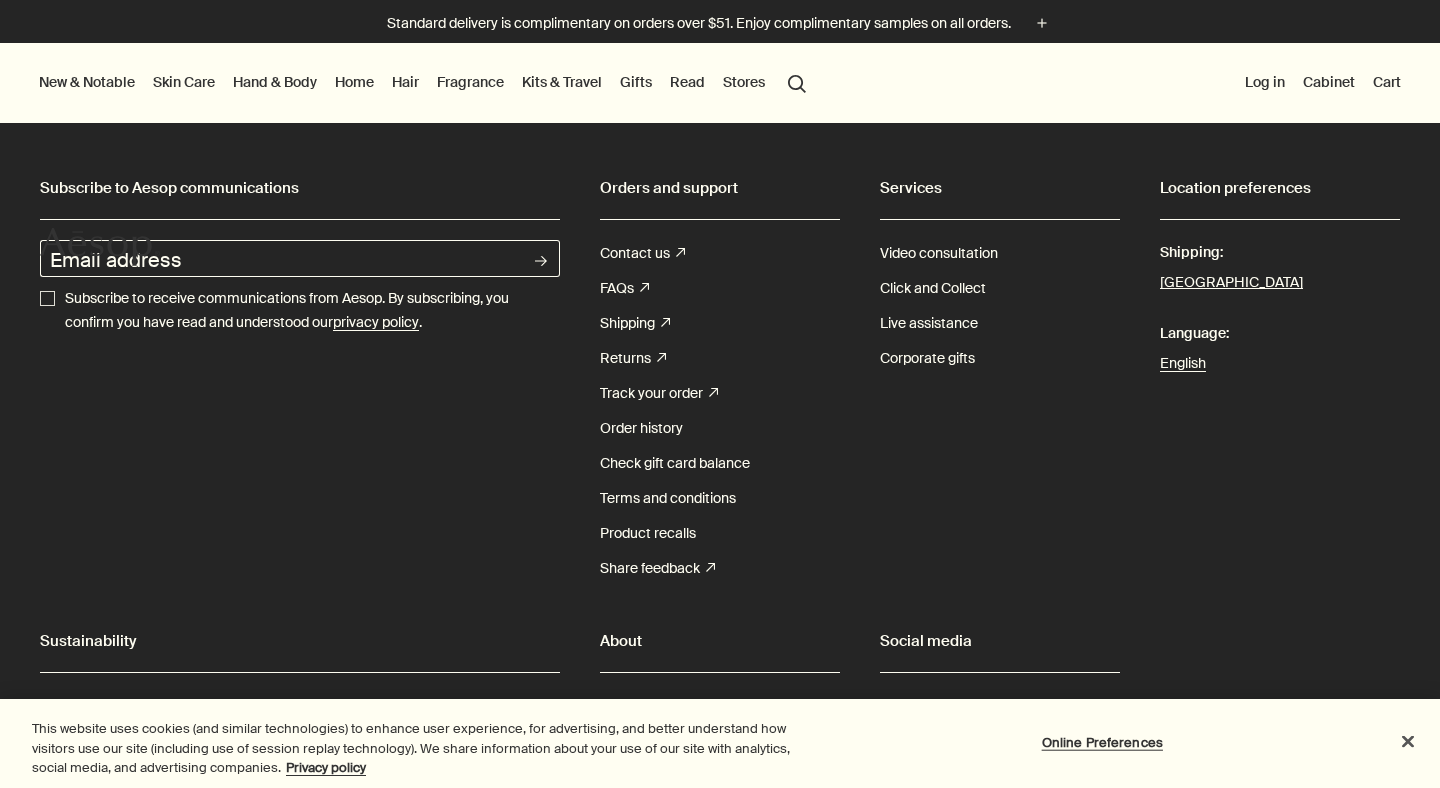scroll, scrollTop: 376, scrollLeft: 0, axis: vertical 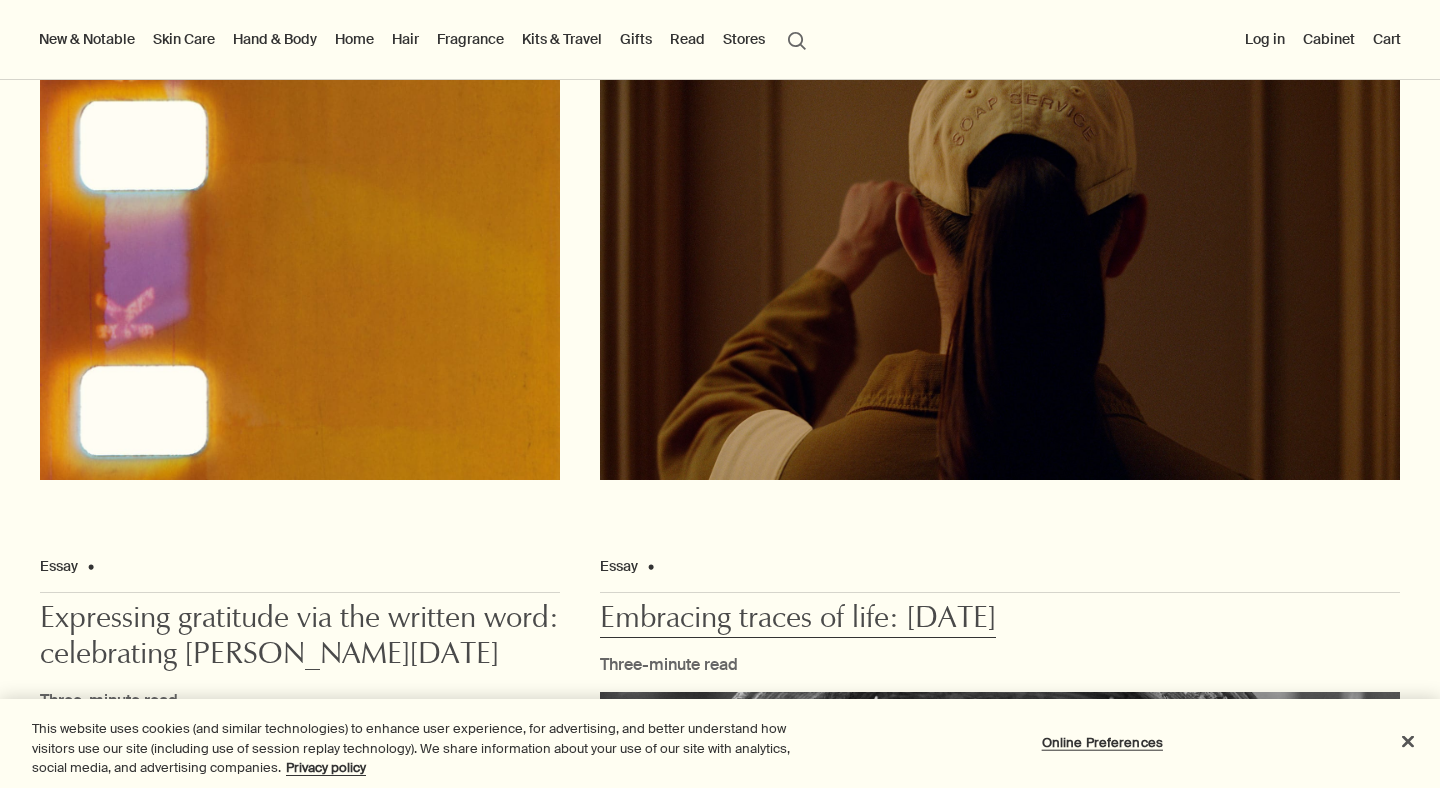 click on "Embracing traces of life: [DATE]" at bounding box center (798, 621) 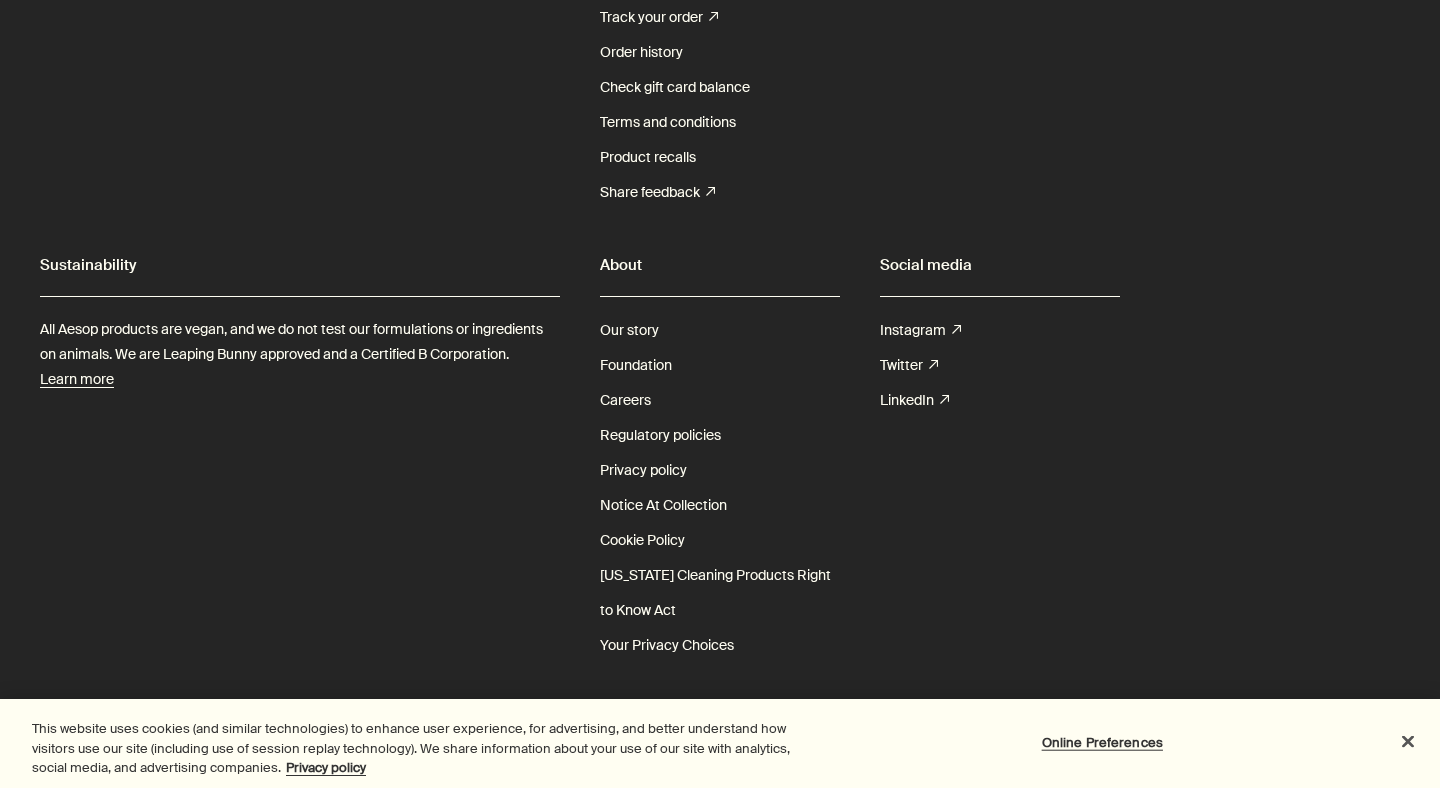 scroll, scrollTop: 0, scrollLeft: 0, axis: both 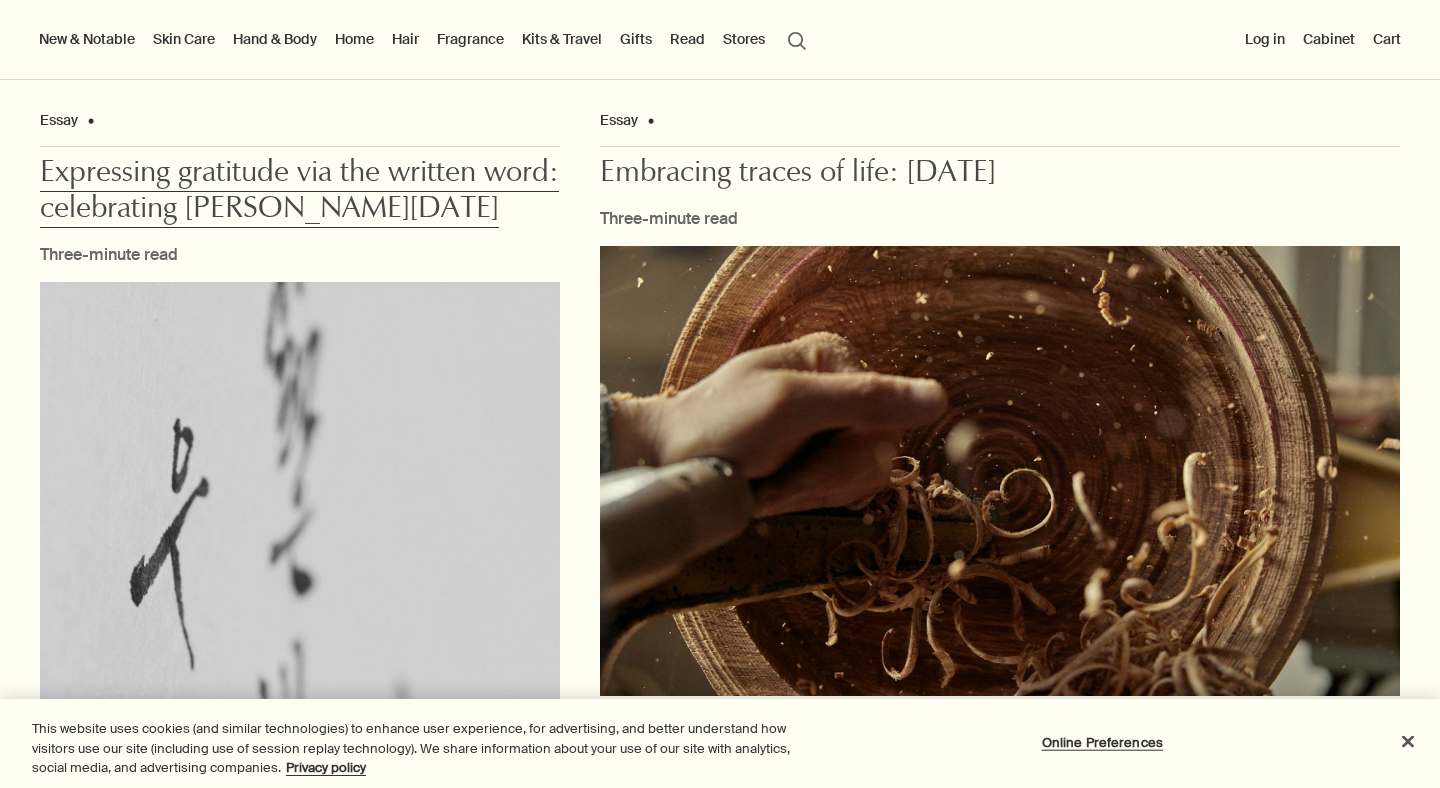 click on "Expressing gratitude via the written word: celebrating [PERSON_NAME][DATE]" at bounding box center (299, 193) 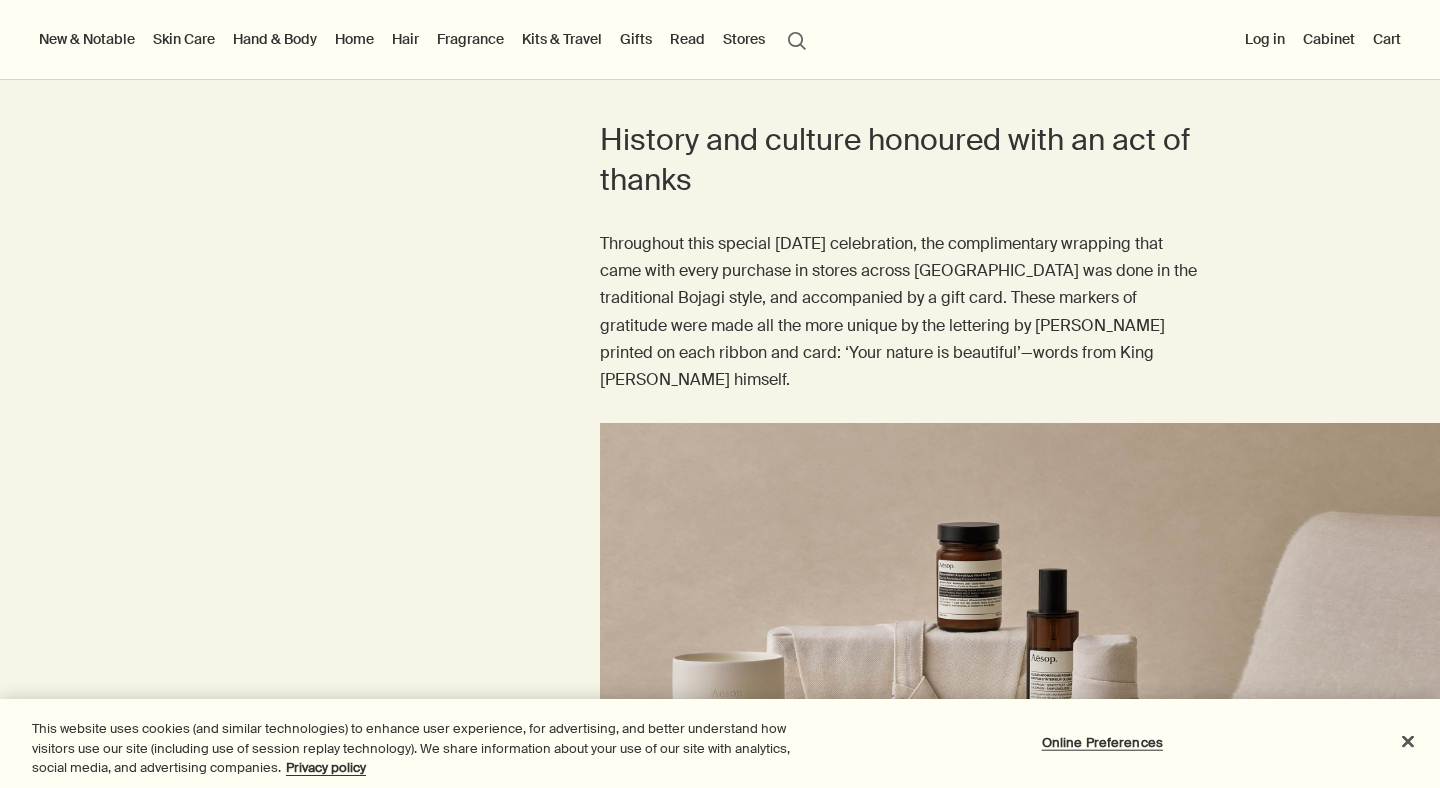 scroll, scrollTop: 2230, scrollLeft: 0, axis: vertical 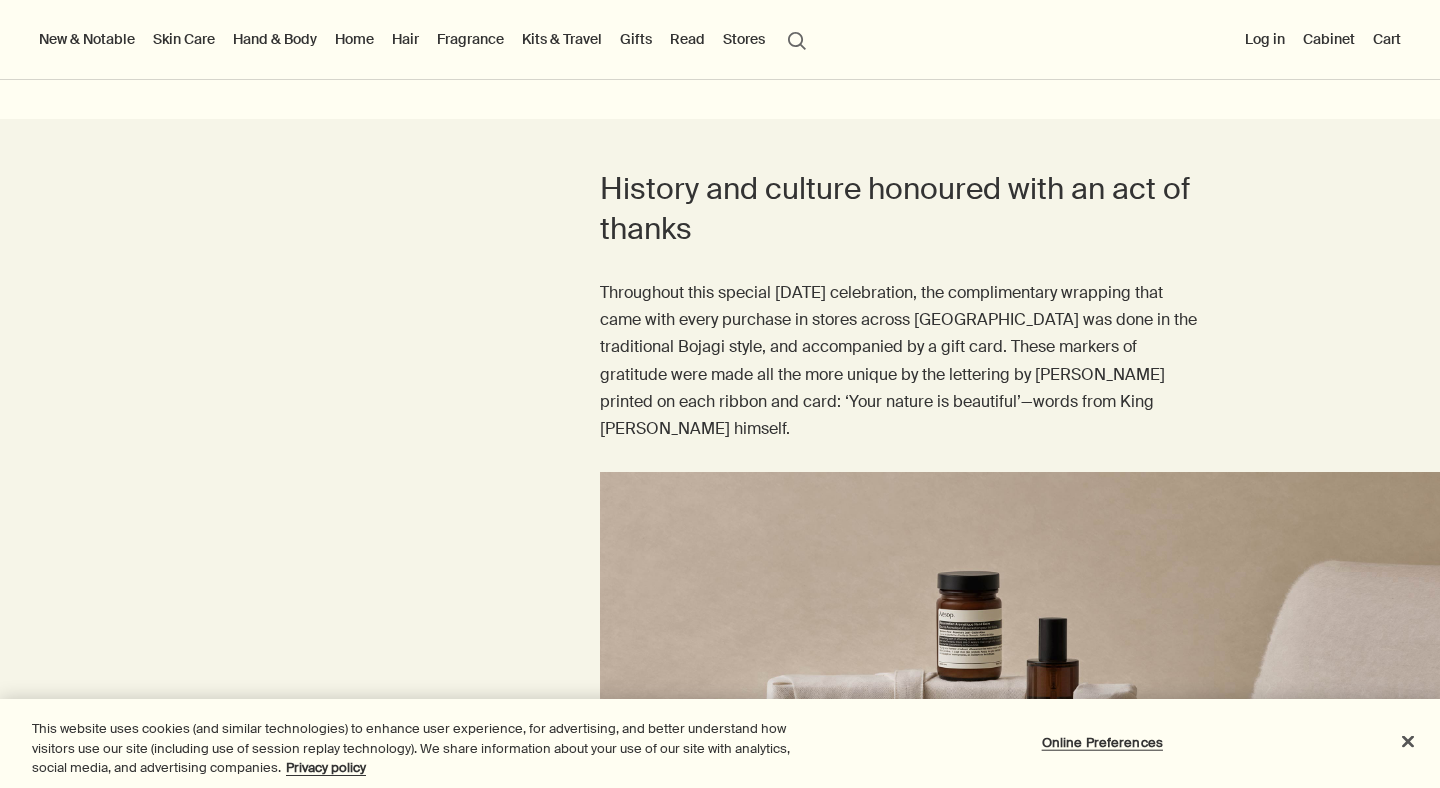 click on "chevron" at bounding box center [1400, -31] 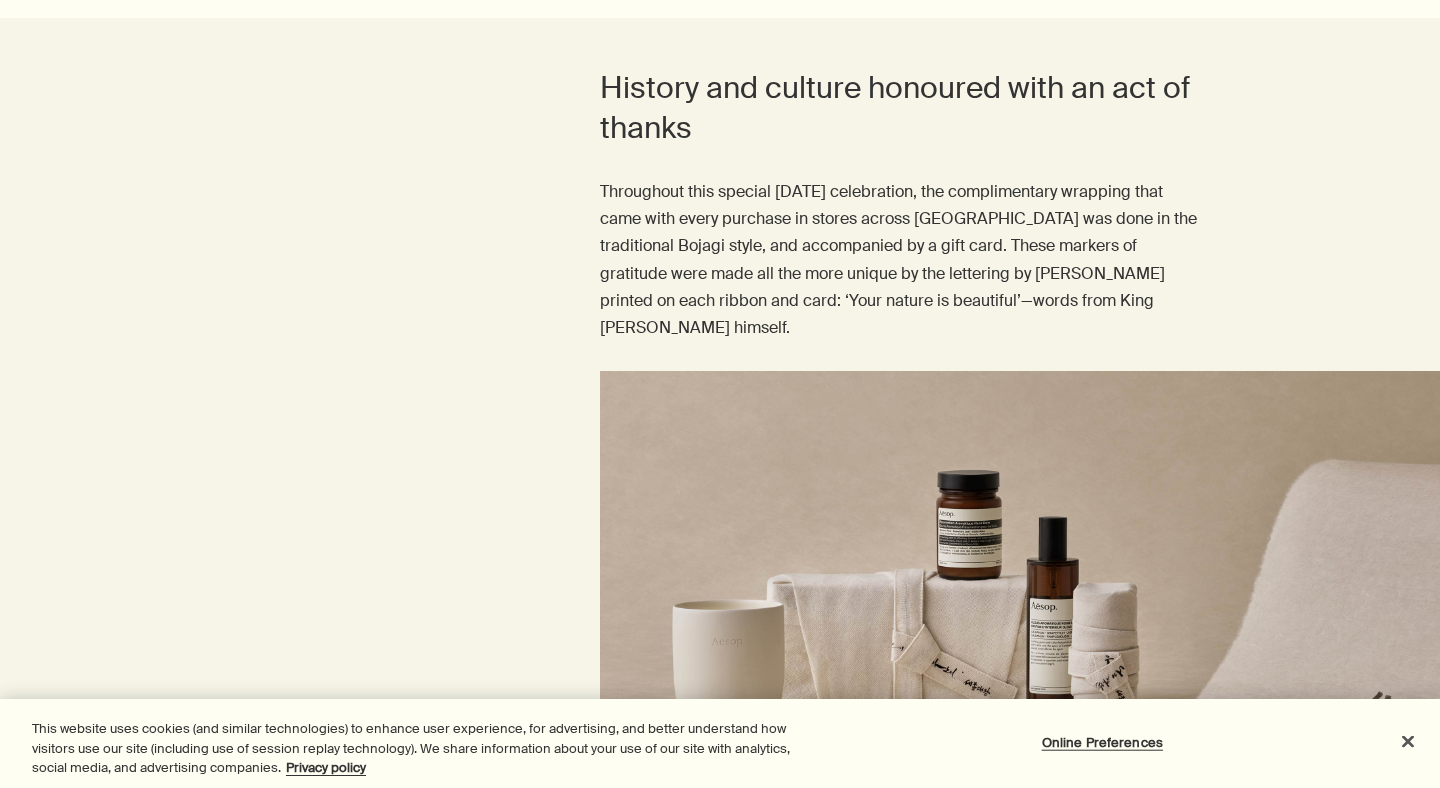 scroll, scrollTop: 2347, scrollLeft: 0, axis: vertical 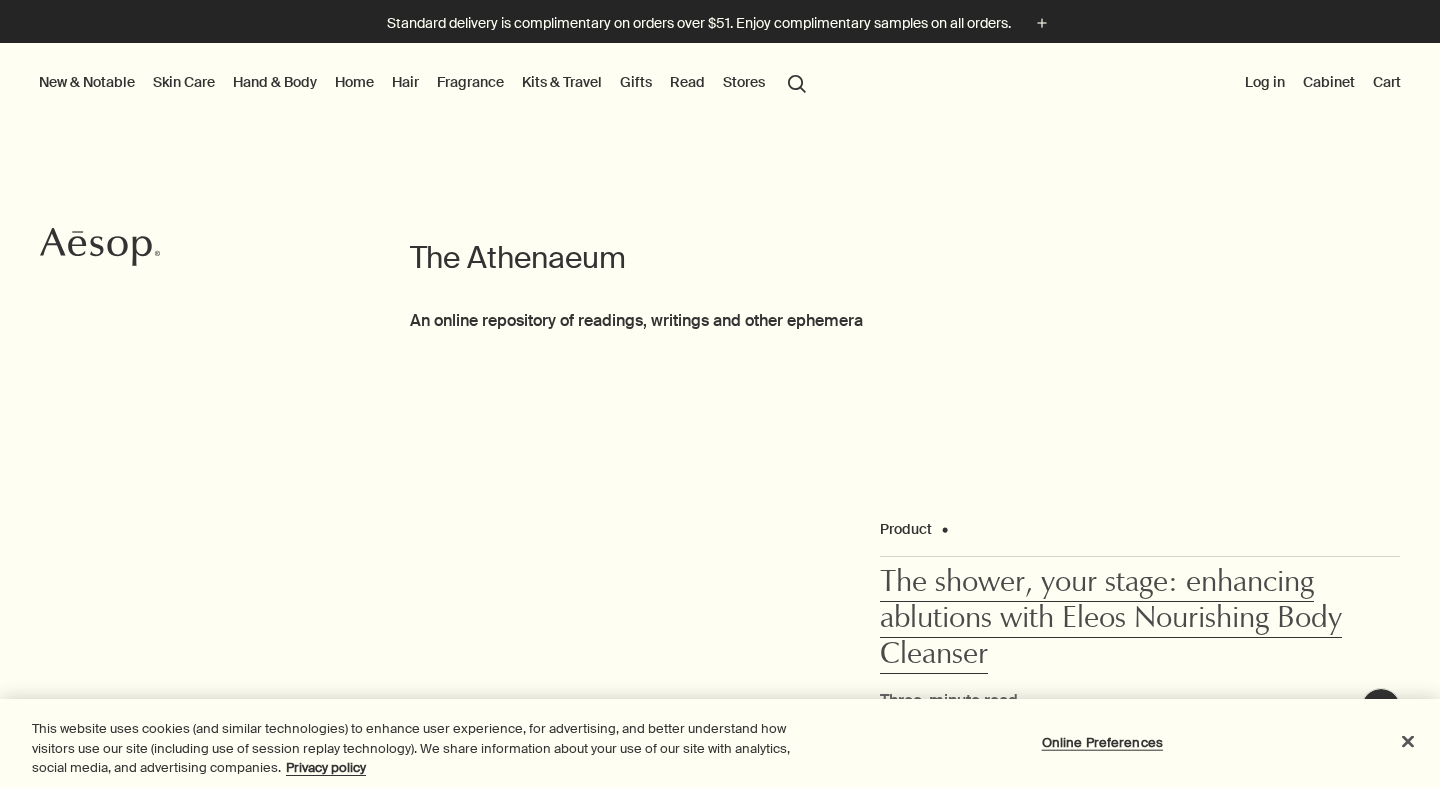 click on "The shower, your stage: enhancing ablutions with Eleos Nourishing Body Cleanser" at bounding box center (1111, 621) 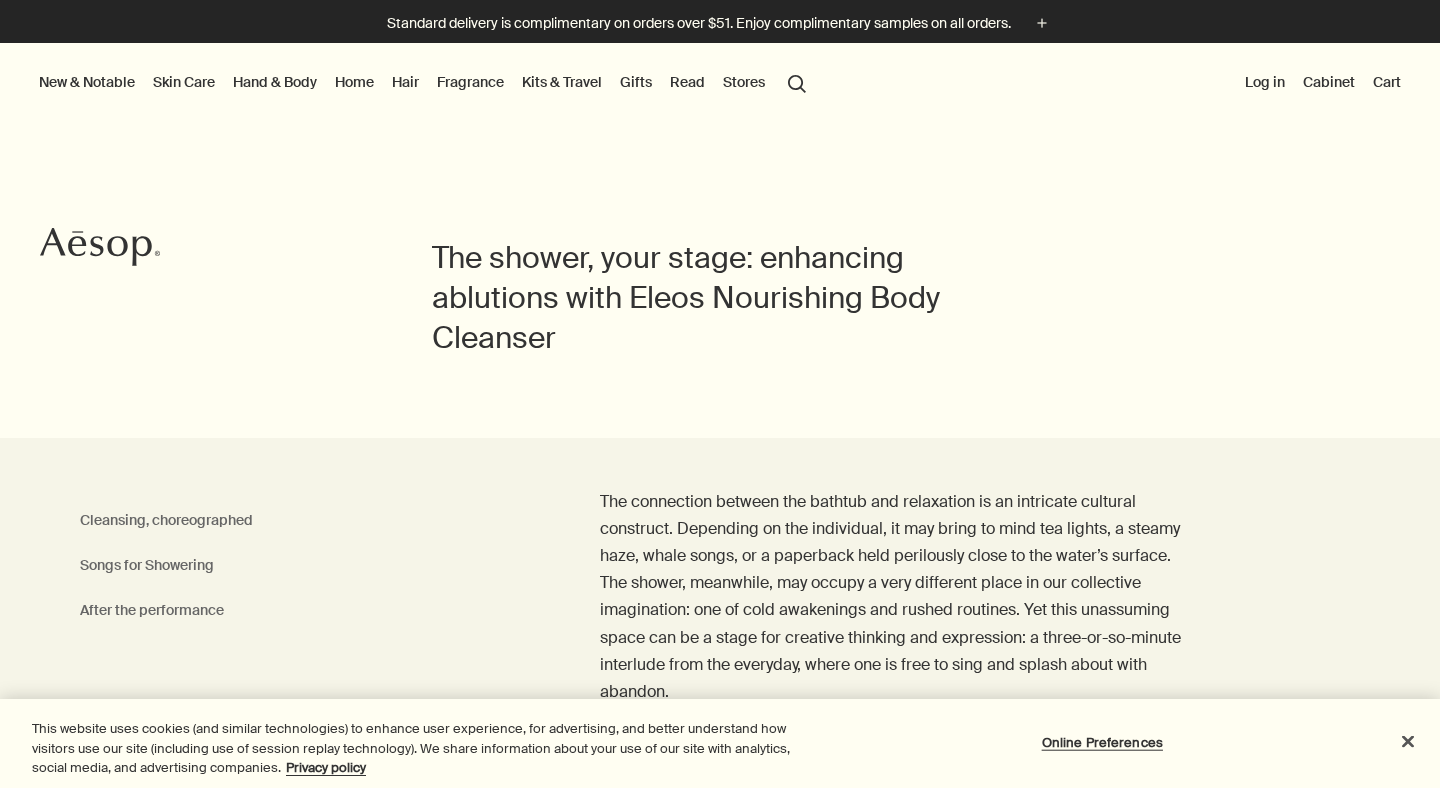 click on "The connection between the bathtub and relaxation is an intricate cultural construct. Depending on the individual, it may bring to mind tea lights, a steamy haze, whale songs, or a paperback held perilously close to the water’s surface. The shower, meanwhile, may occupy a very different place in our collective imagination: one of cold awakenings and rushed routines. Yet this unassuming space can be a stage for creative thinking and expression: a three-or-so-minute interlude from the everyday, where one is free to sing and splash about with abandon." at bounding box center [900, 597] 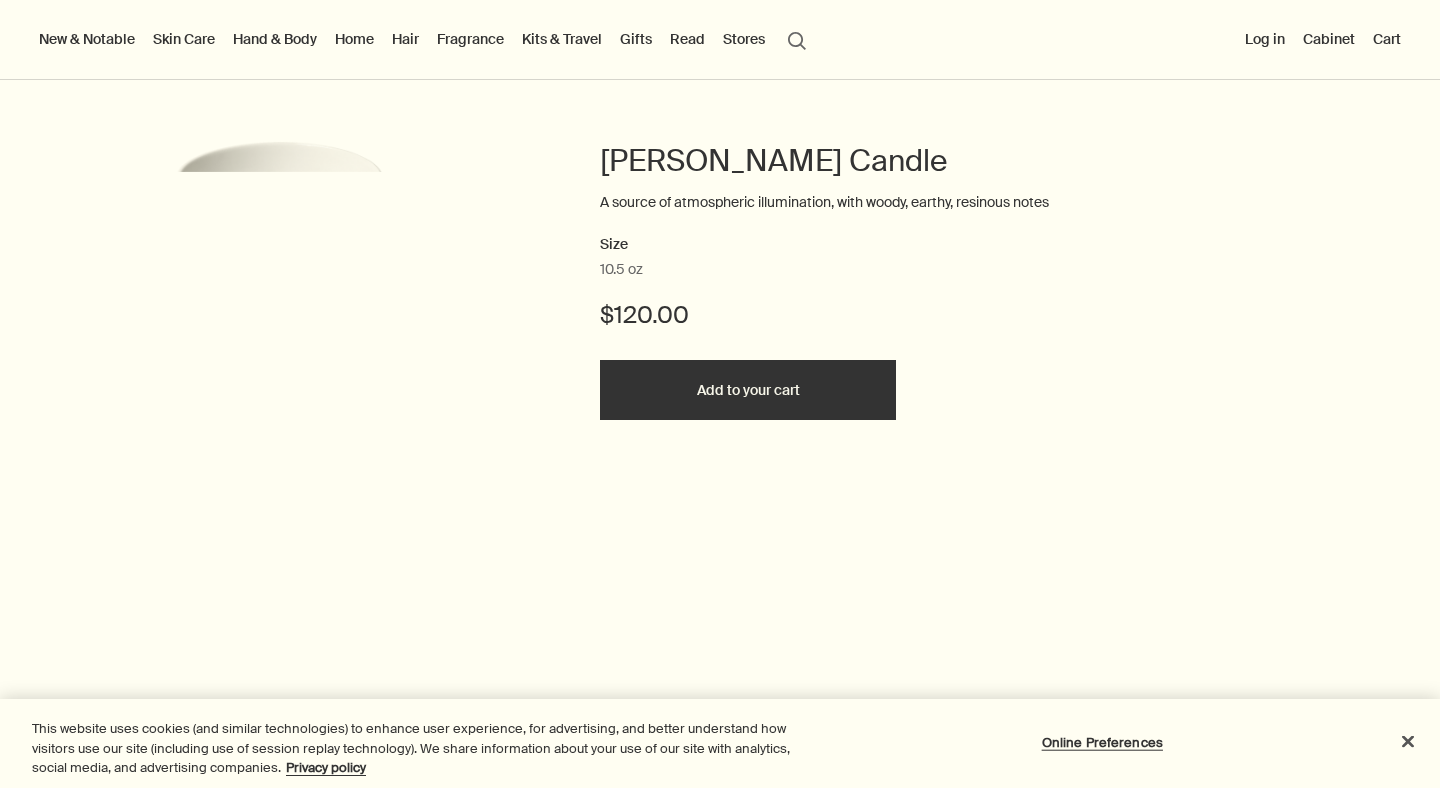 scroll, scrollTop: 3898, scrollLeft: 0, axis: vertical 